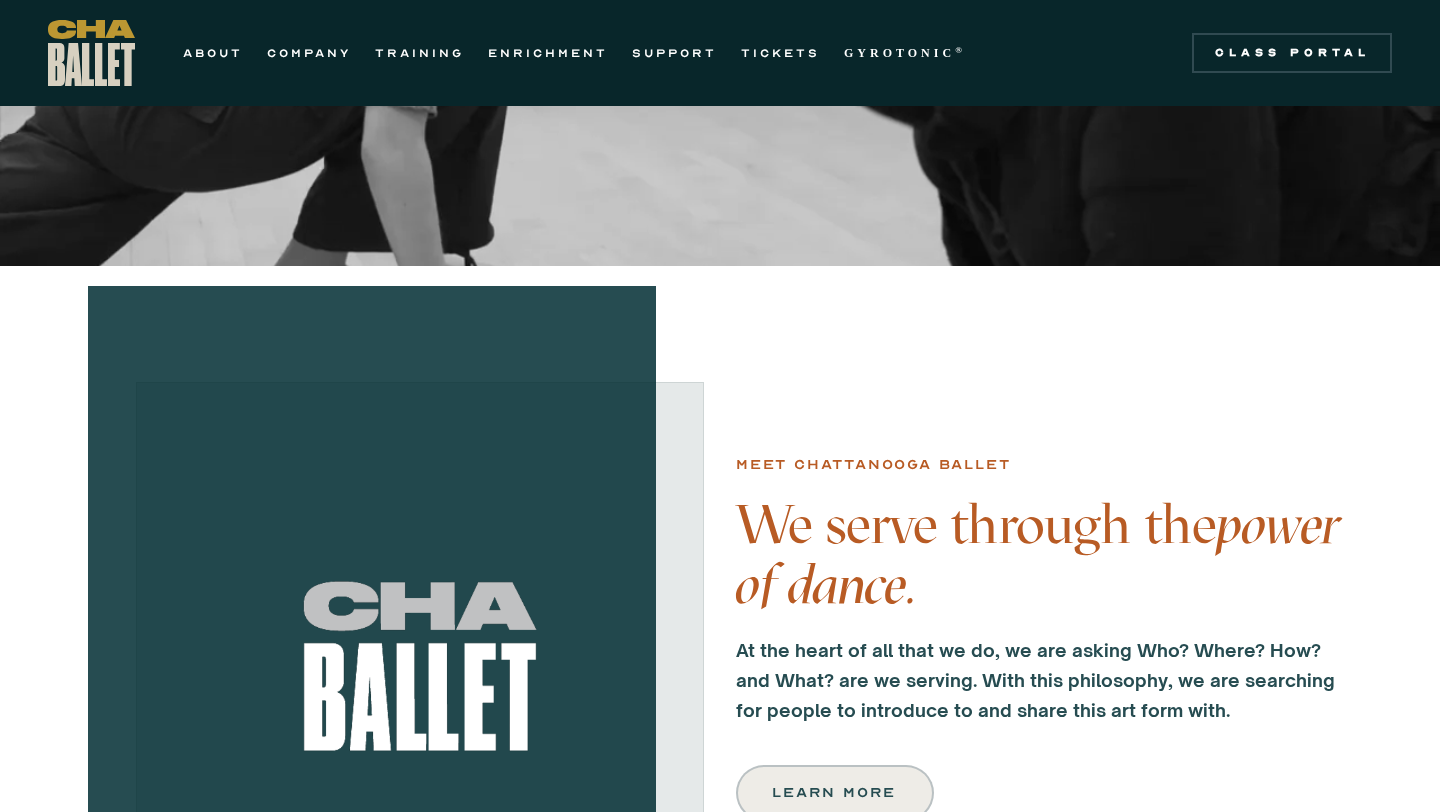 scroll, scrollTop: 0, scrollLeft: 0, axis: both 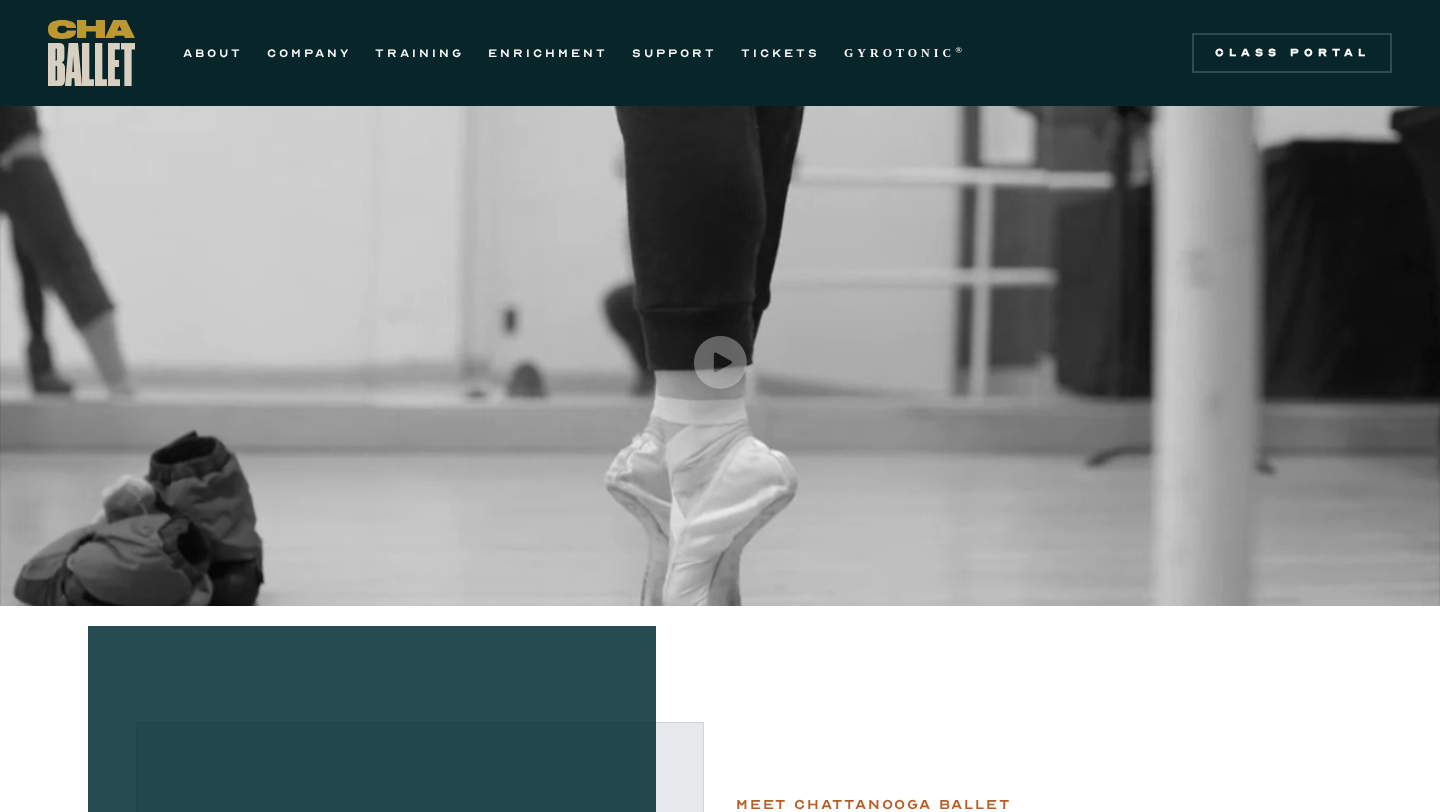 click on "ABOUT COMPANY TRAINING ENRICHMENT SUPPORT TICKETS GYROTONIC ® Information Style Guide Getting Started Changelog Licenses" at bounding box center (513, 53) 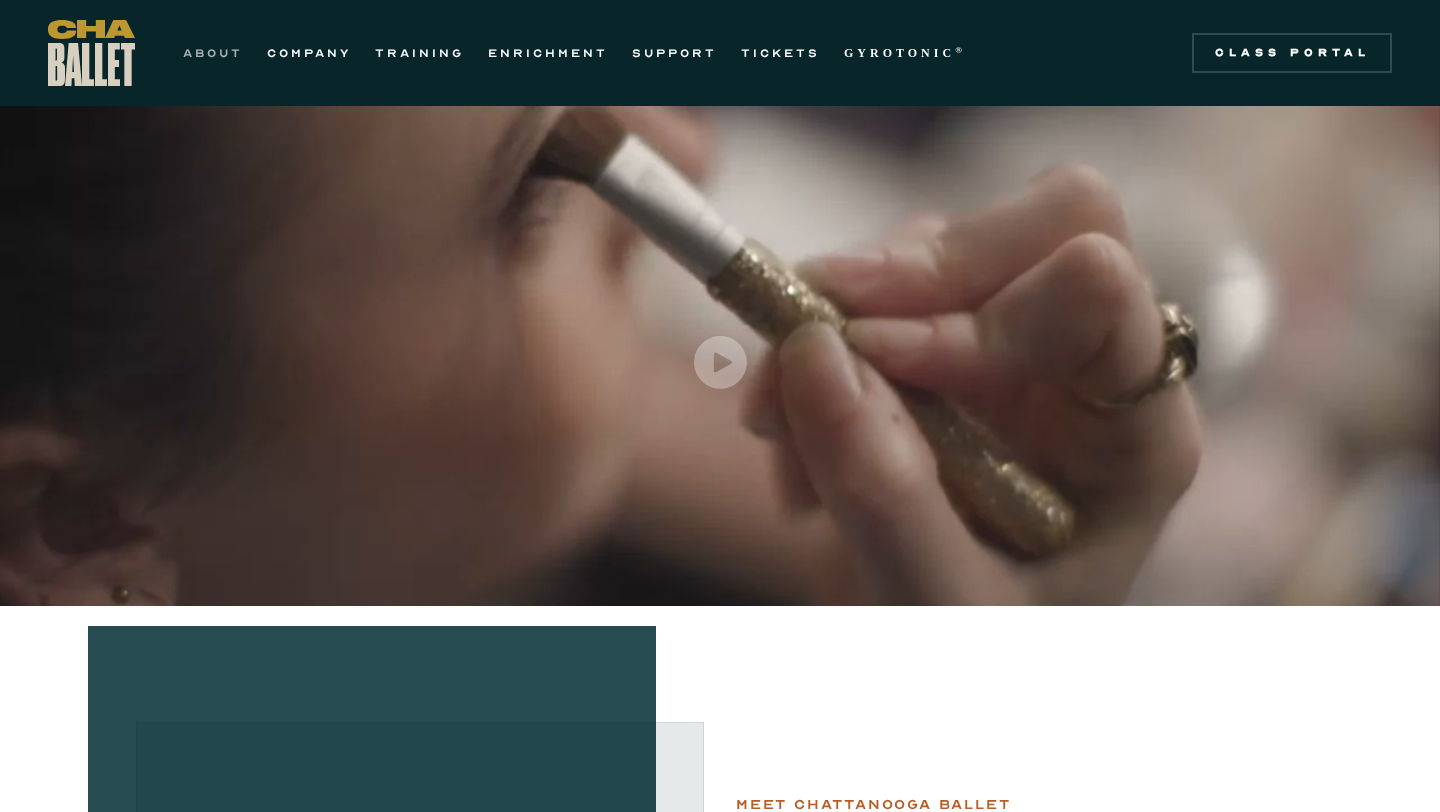 click on "ABOUT" at bounding box center (213, 53) 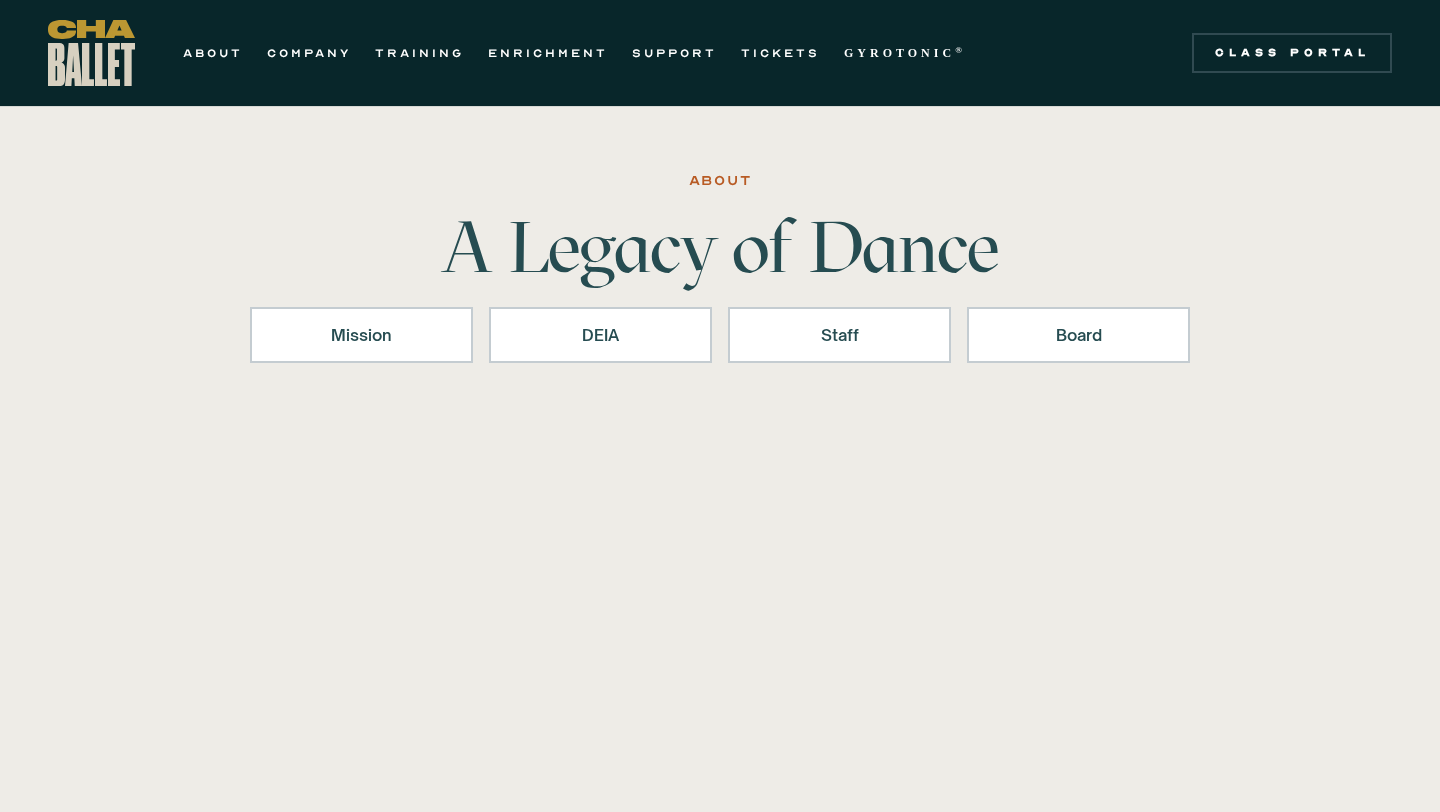 scroll, scrollTop: 0, scrollLeft: 0, axis: both 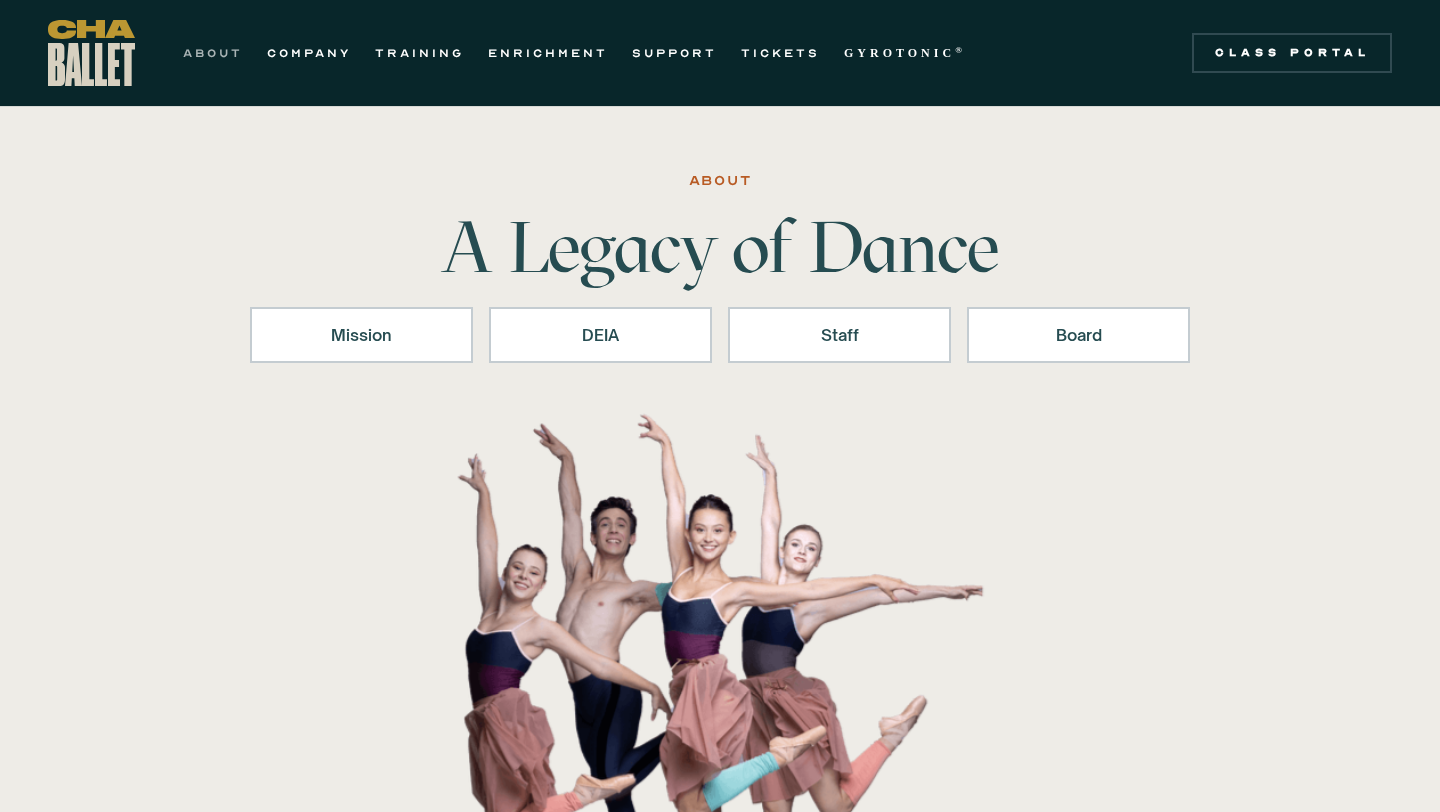 click on "ABOUT" at bounding box center (213, 53) 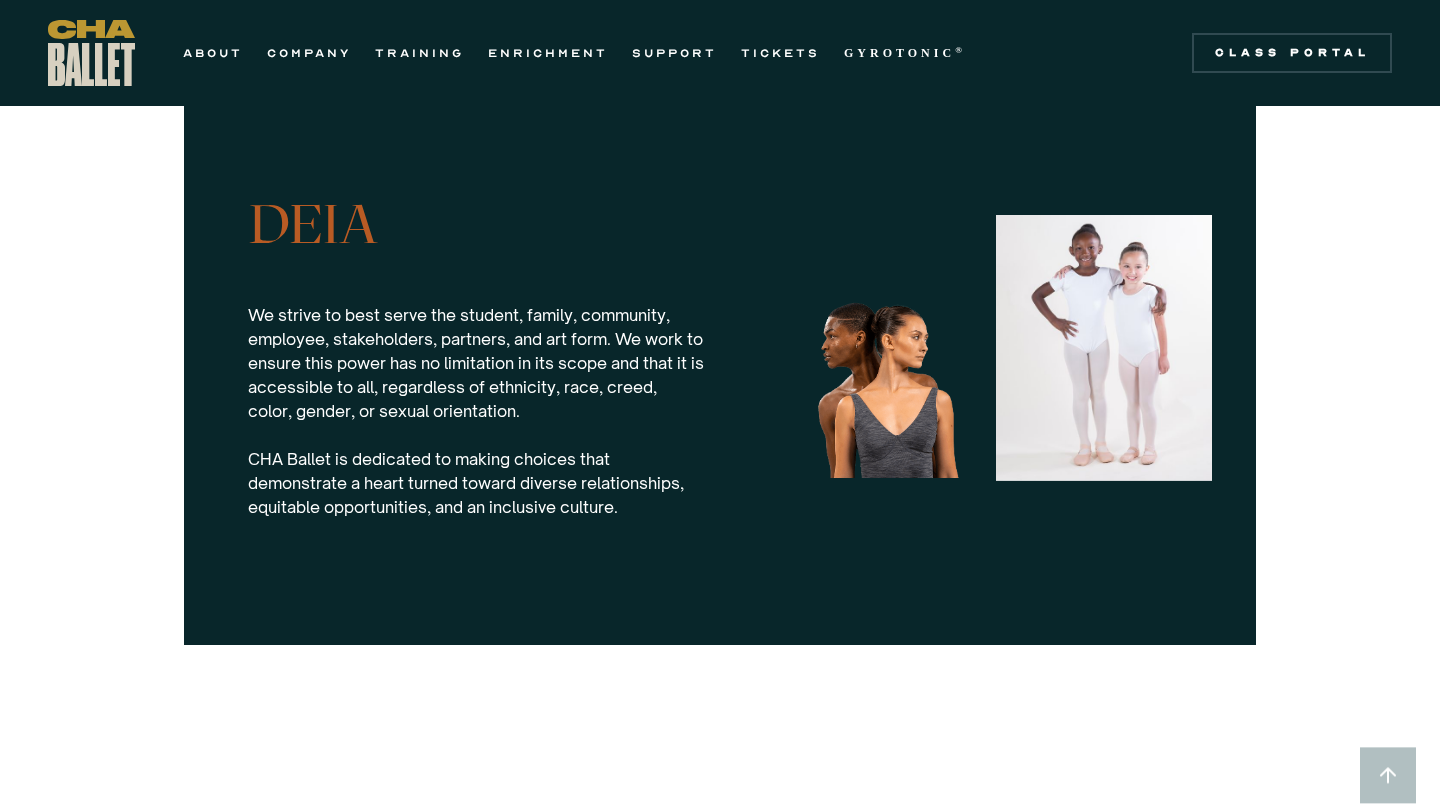 scroll, scrollTop: 1638, scrollLeft: 0, axis: vertical 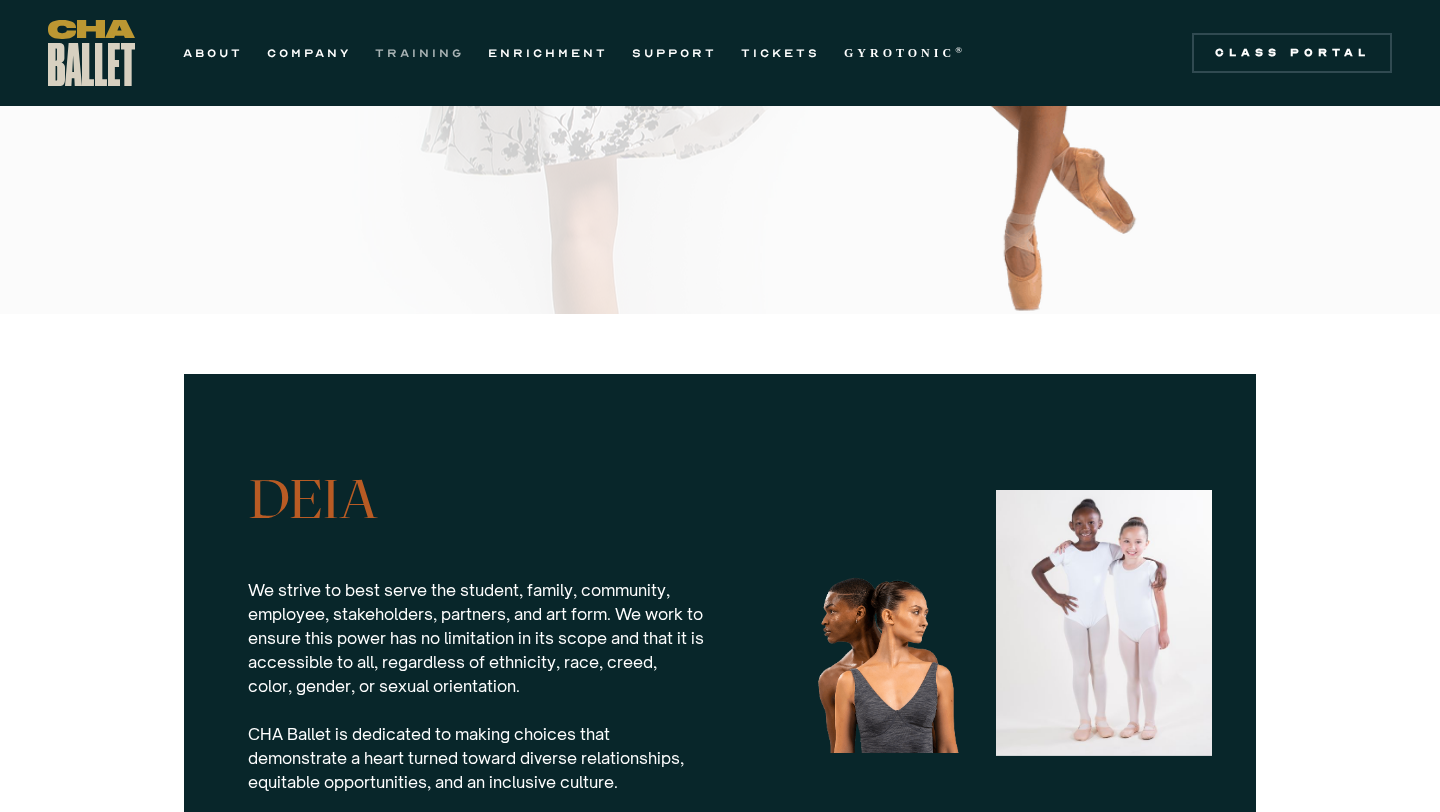 click on "TRAINING" at bounding box center [419, 53] 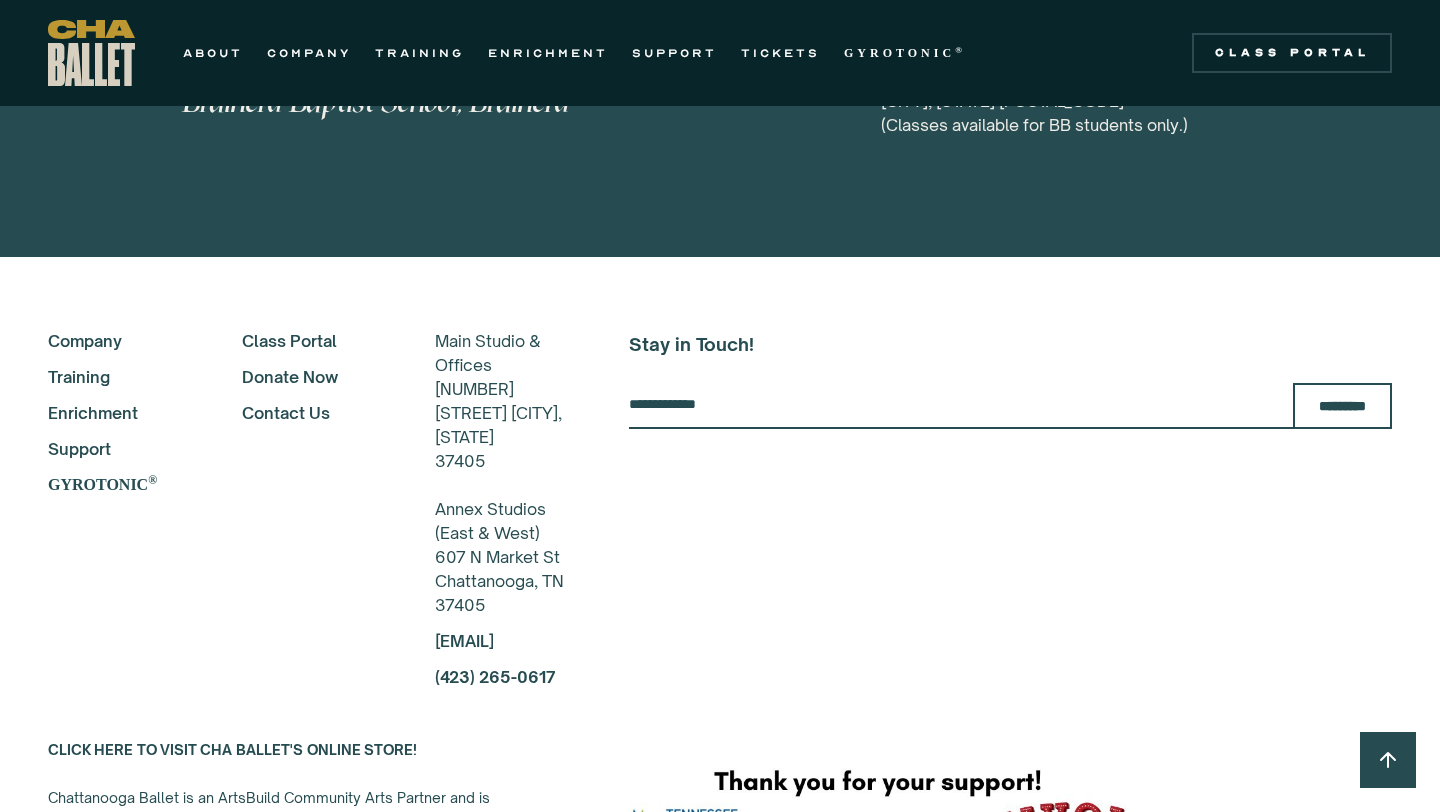 scroll, scrollTop: 10372, scrollLeft: 0, axis: vertical 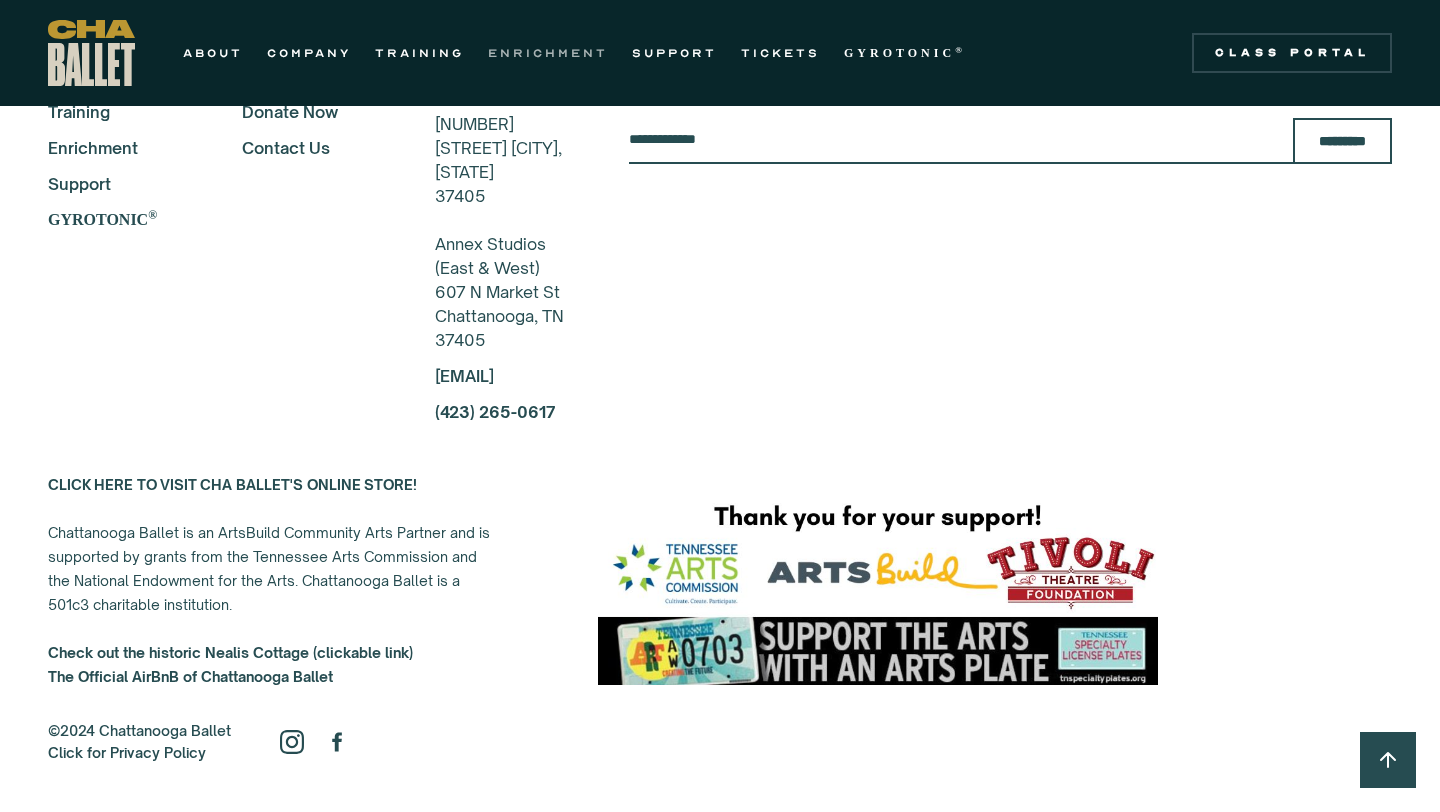 click on "ENRICHMENT" at bounding box center [548, 53] 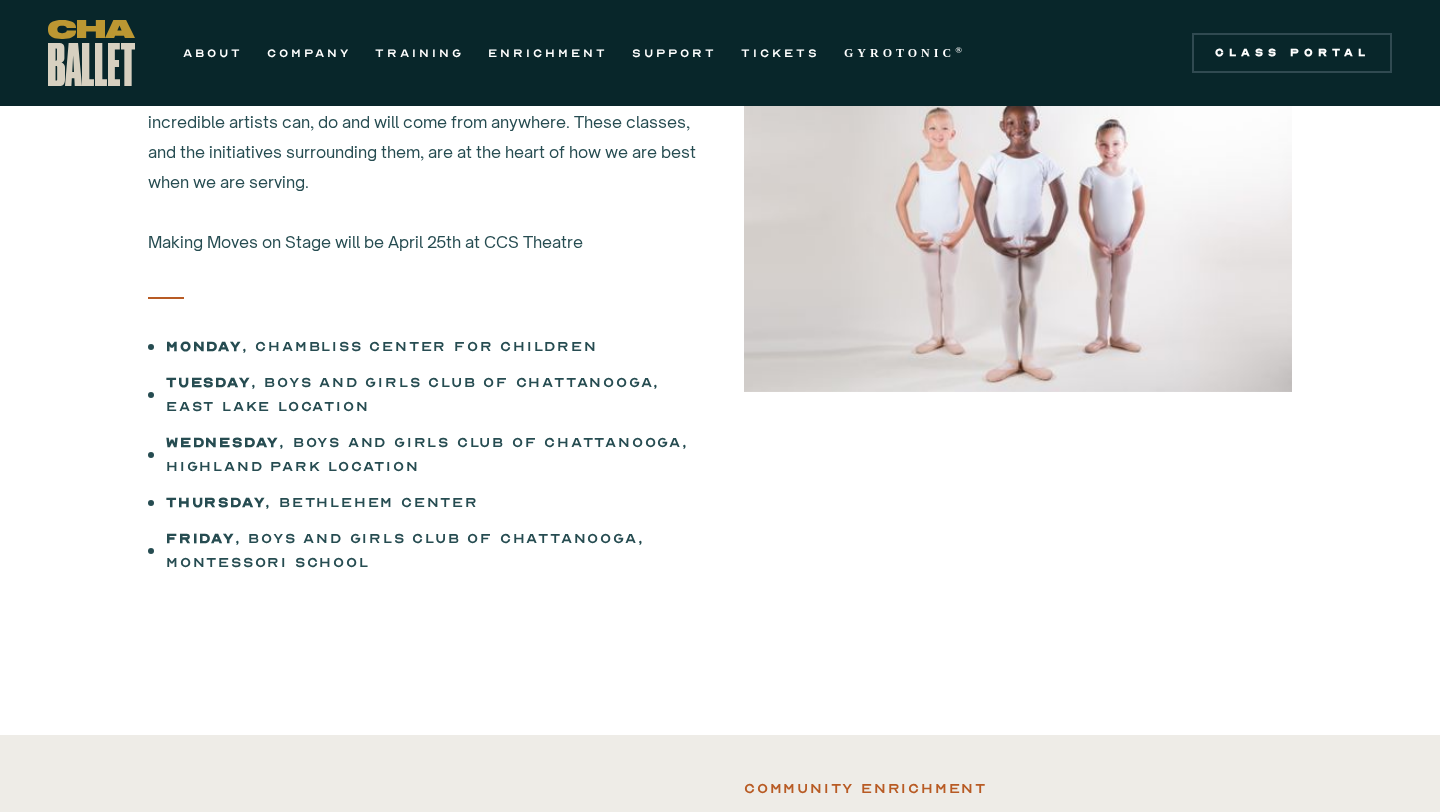 scroll, scrollTop: 0, scrollLeft: 0, axis: both 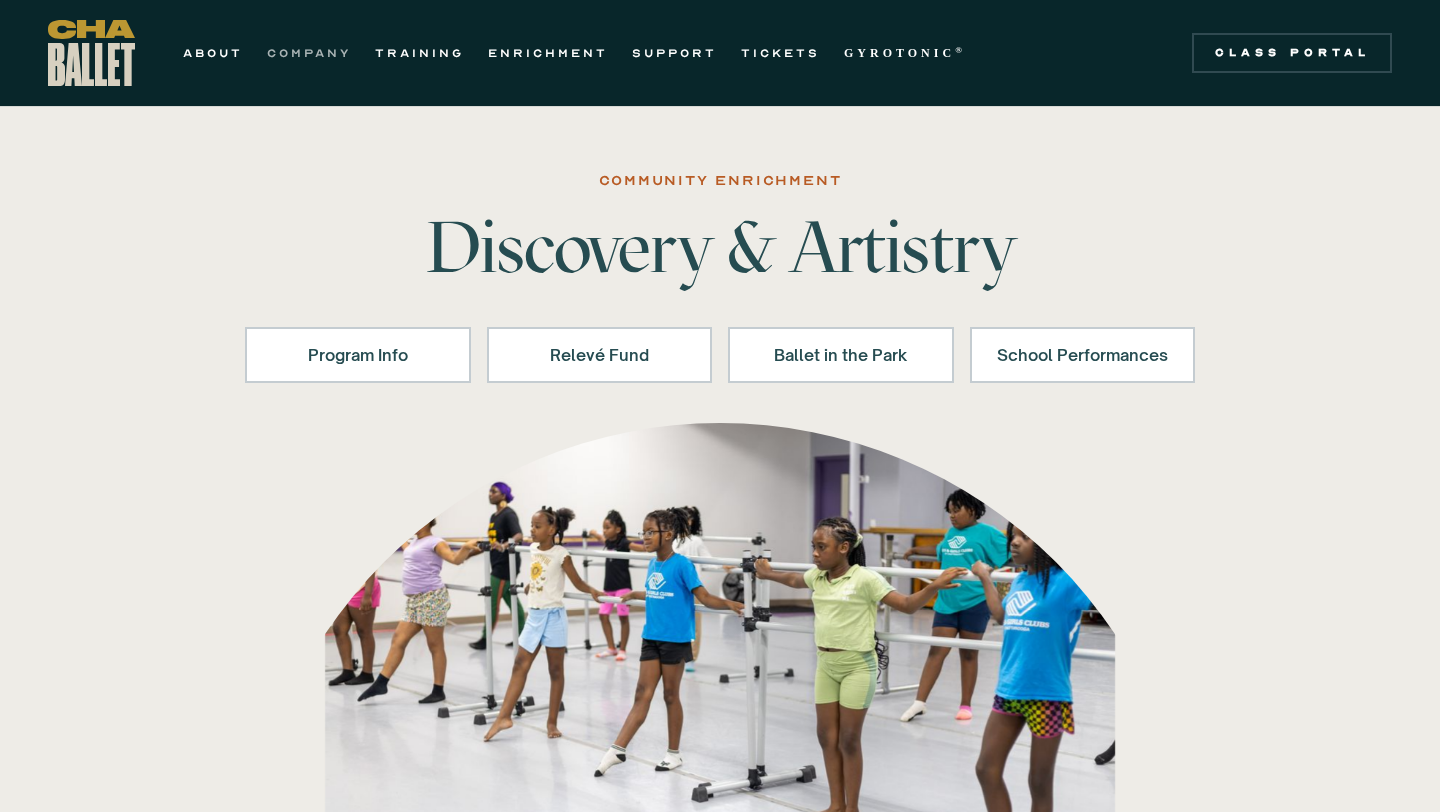 click on "COMPANY" at bounding box center [309, 53] 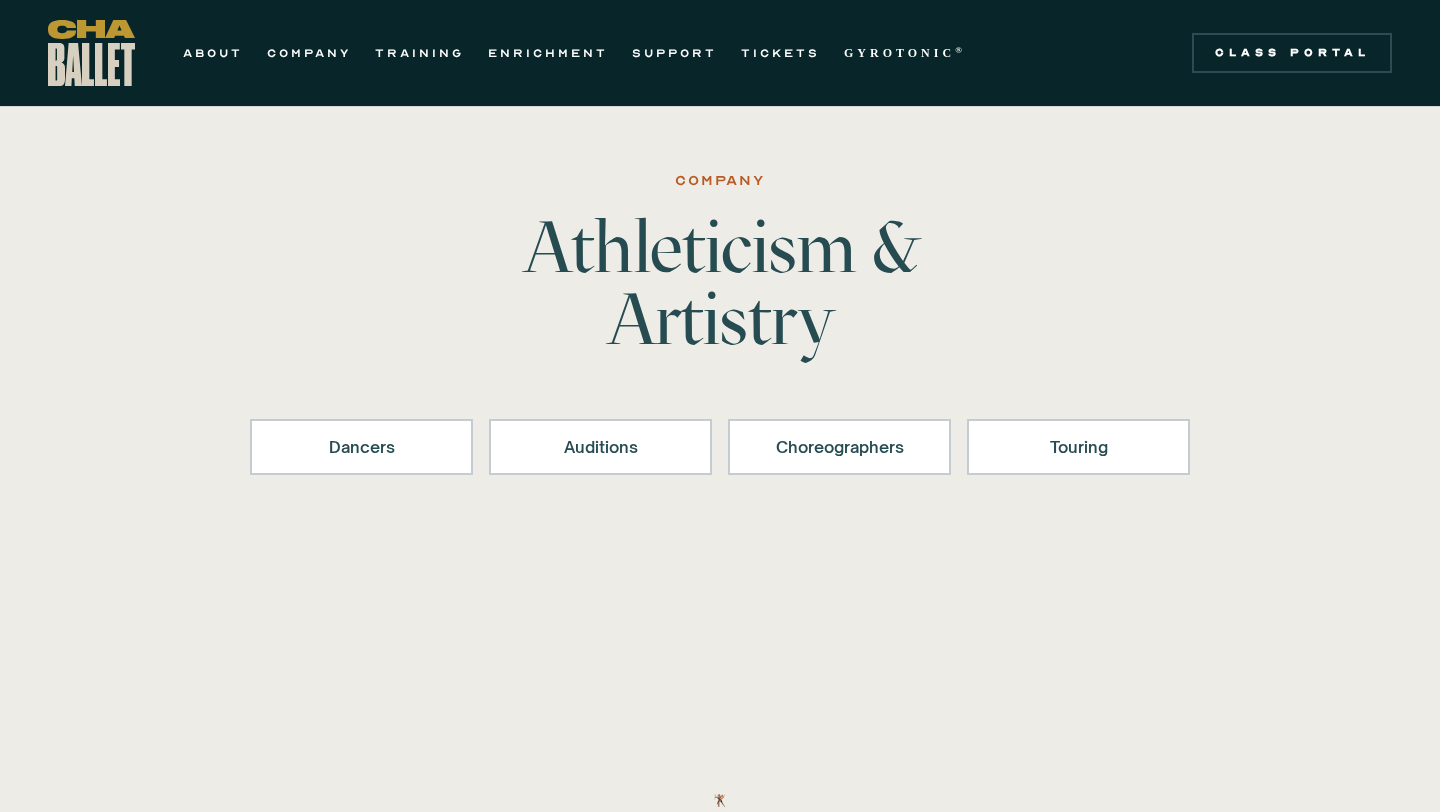 scroll, scrollTop: 0, scrollLeft: 0, axis: both 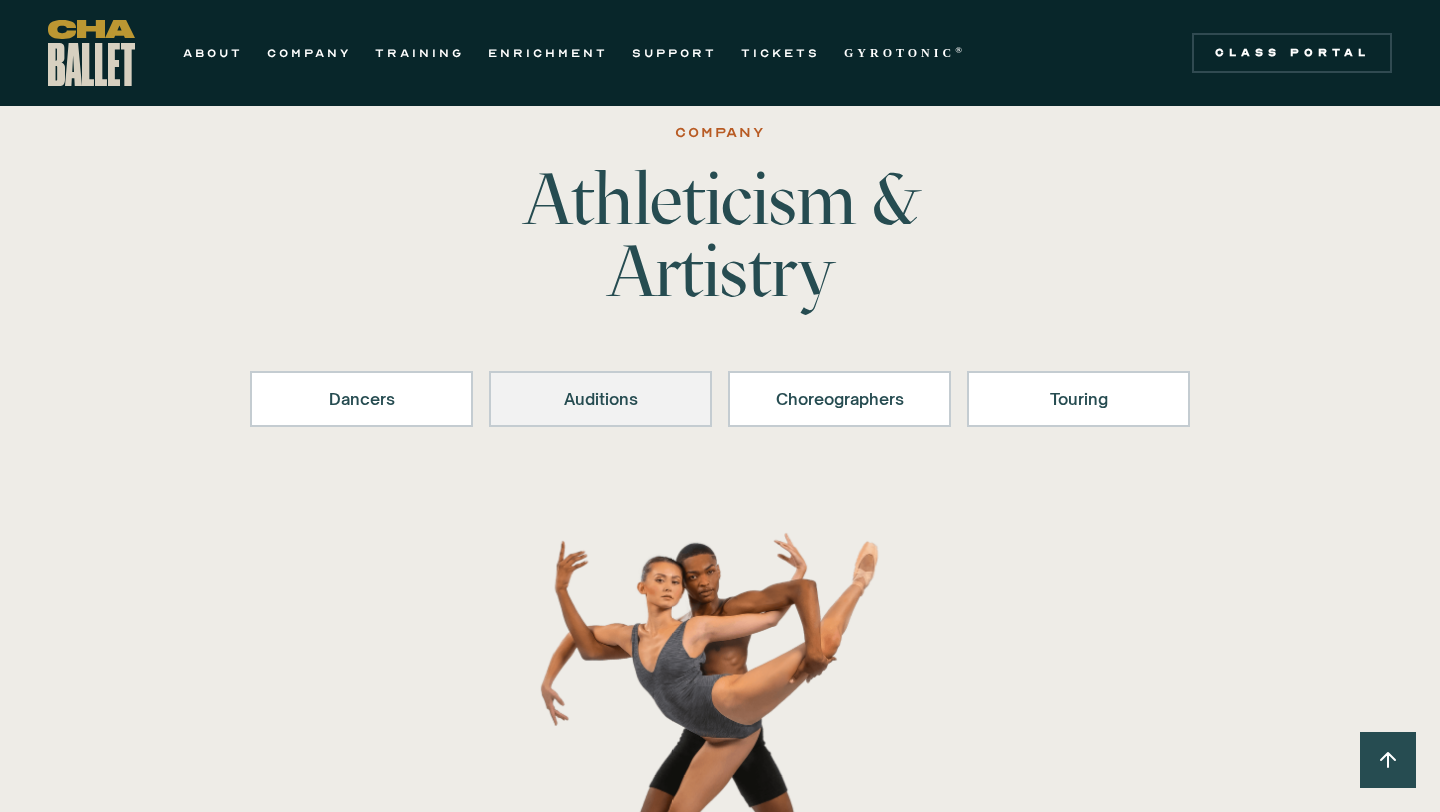 click on "Auditions" at bounding box center [600, 399] 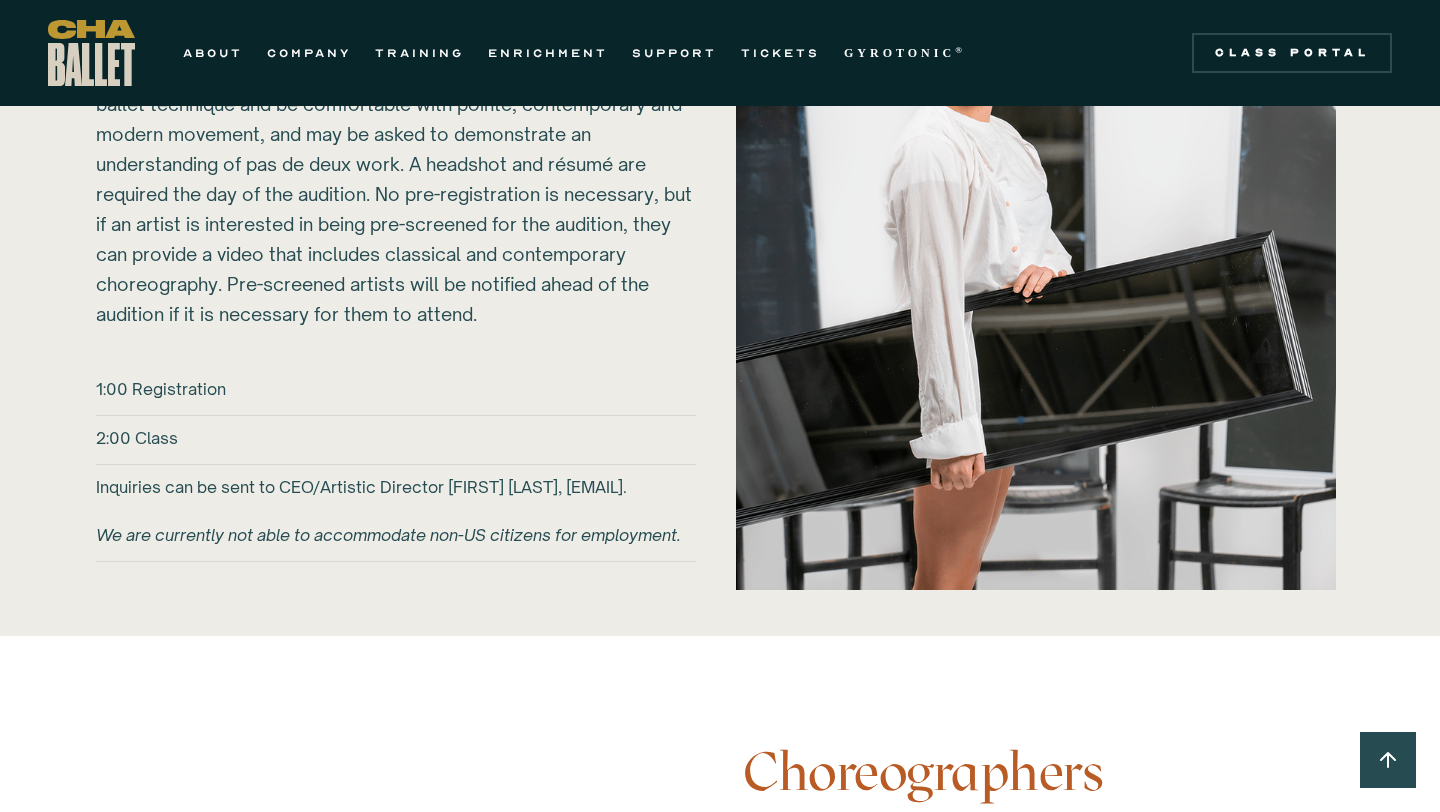 scroll, scrollTop: 2493, scrollLeft: 0, axis: vertical 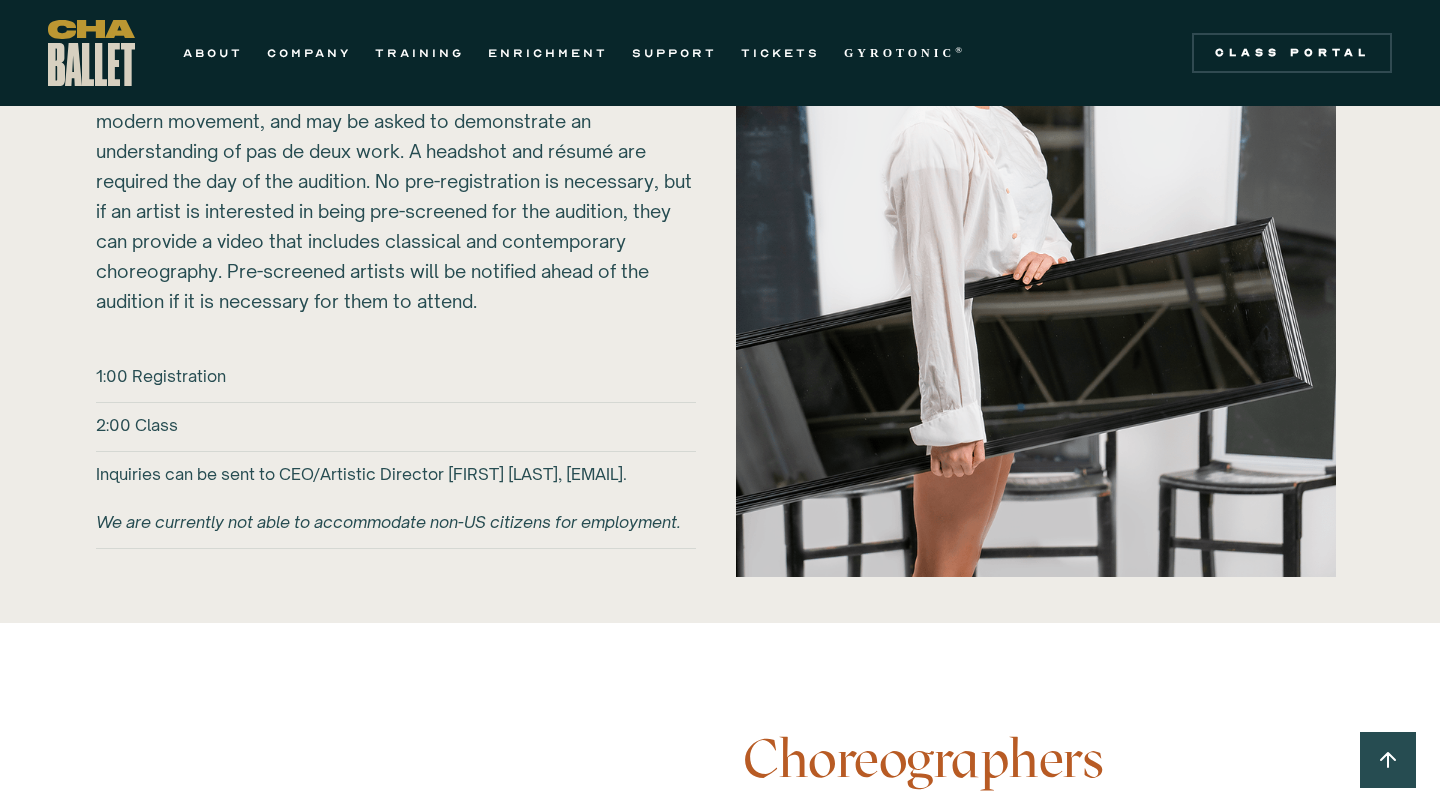 click on "Inquiries can be sent to CEO/Artistic Director [FIRST] [LAST], [EMAIL]. We are currently not able to accommodate non-US citizens for employment." at bounding box center (388, 498) 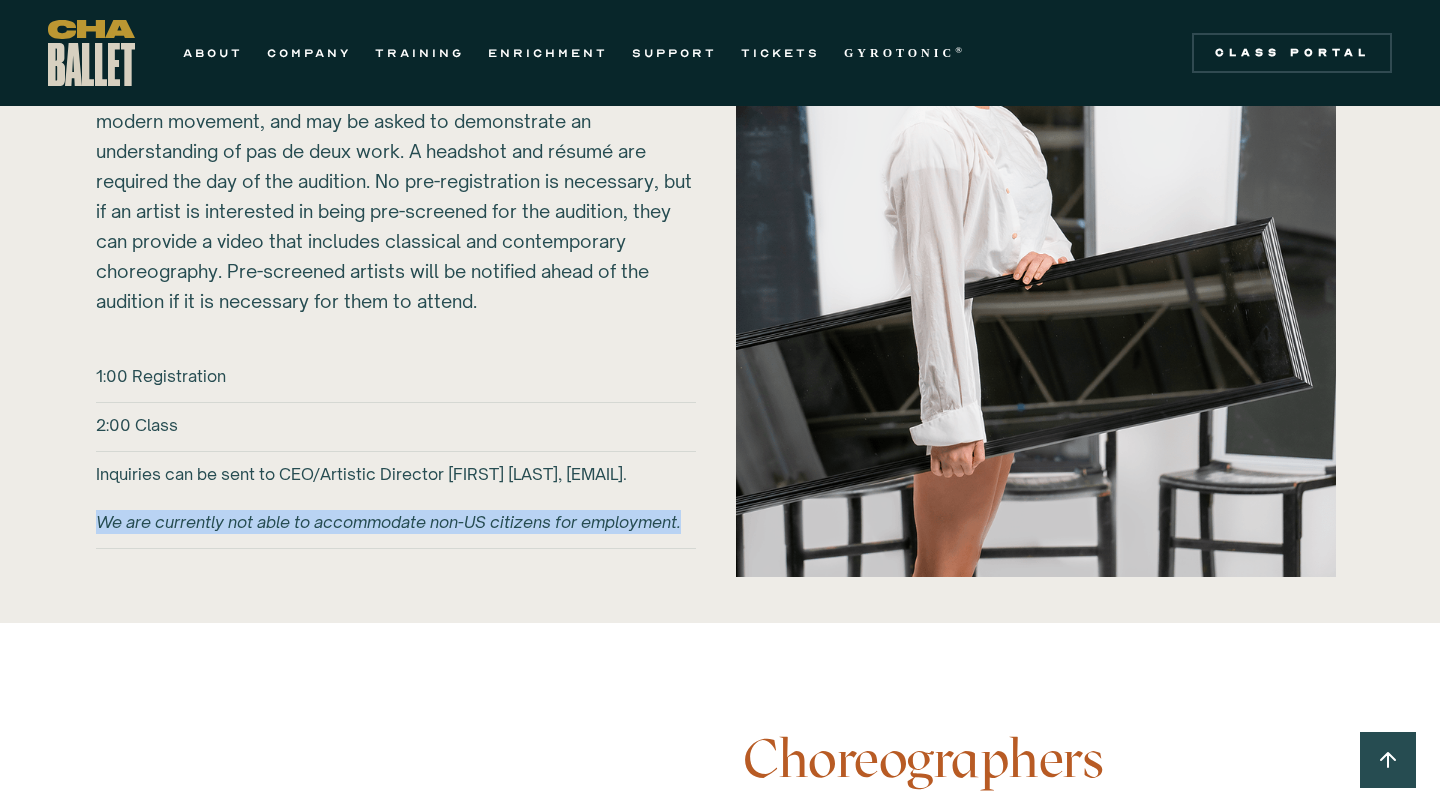 click on "Inquiries can be sent to CEO/Artistic Director [FIRST] [LAST], [EMAIL]. We are currently not able to accommodate non-US citizens for employment." at bounding box center [388, 498] 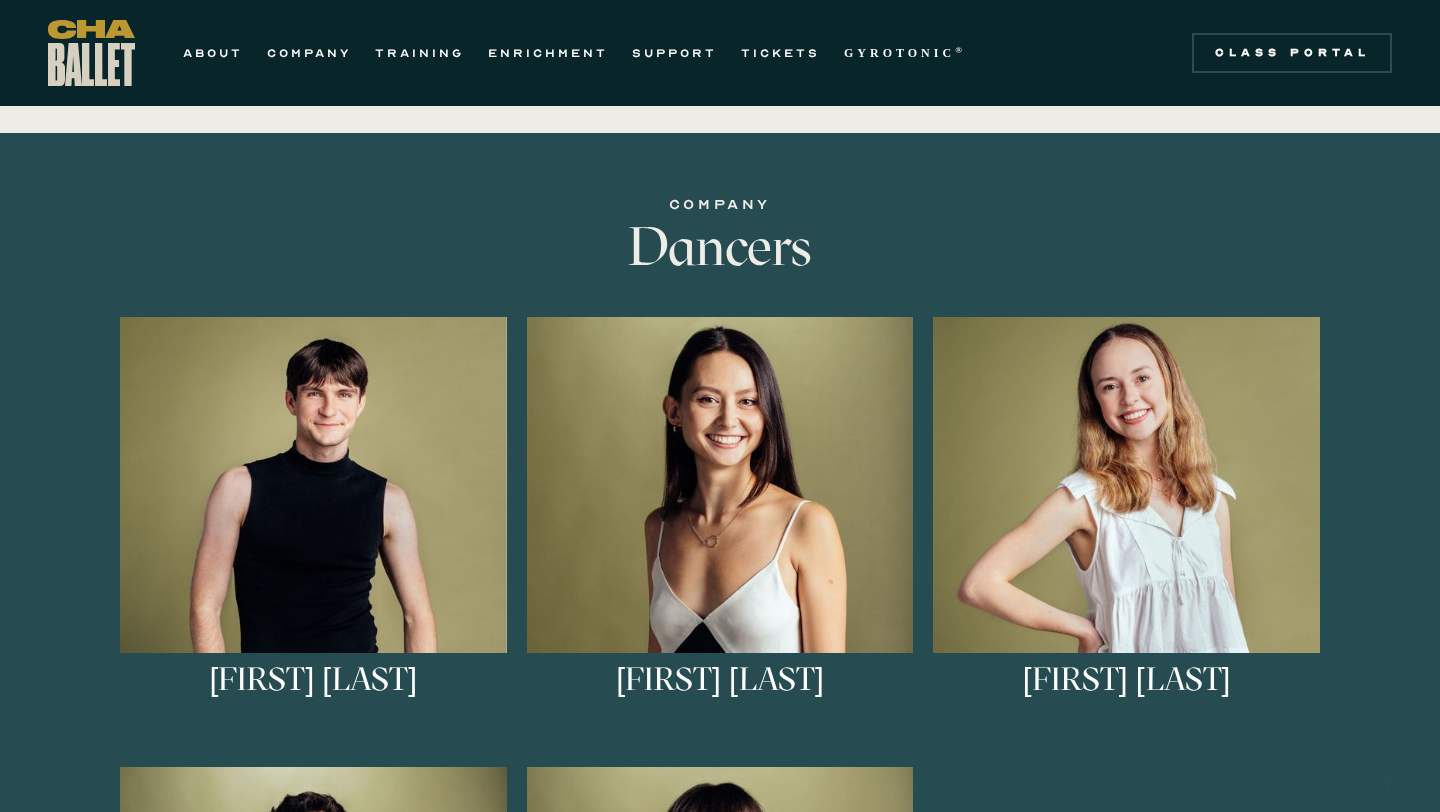 scroll, scrollTop: 0, scrollLeft: 0, axis: both 